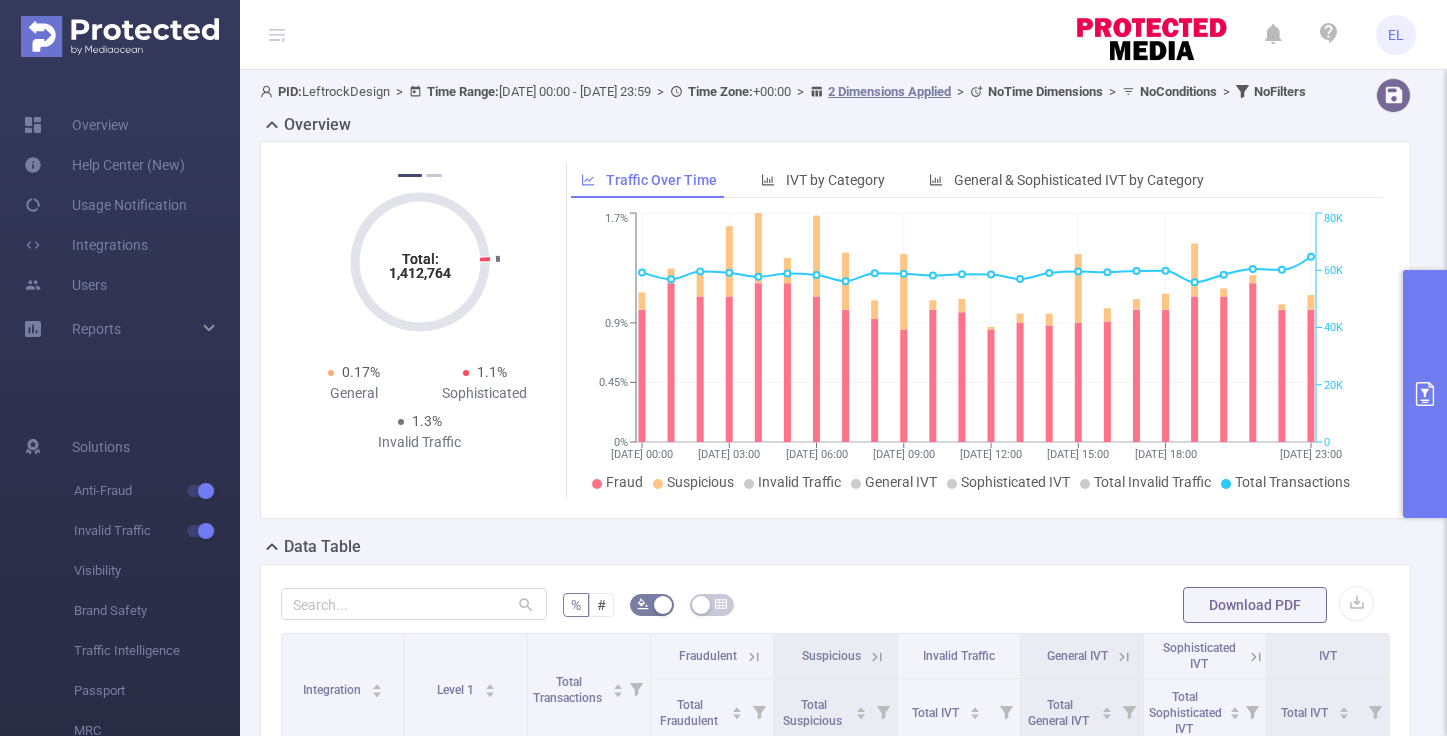scroll, scrollTop: 0, scrollLeft: 0, axis: both 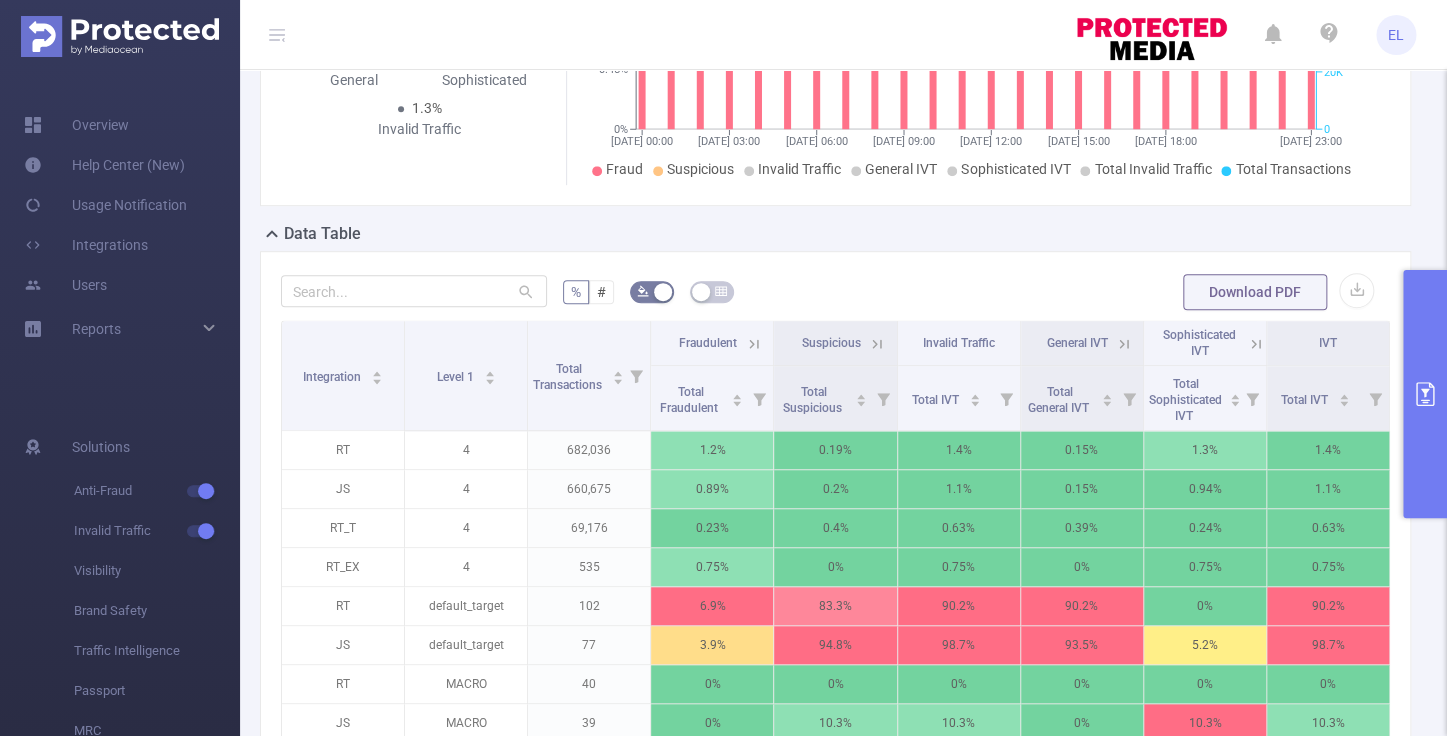 click at bounding box center (1425, 394) 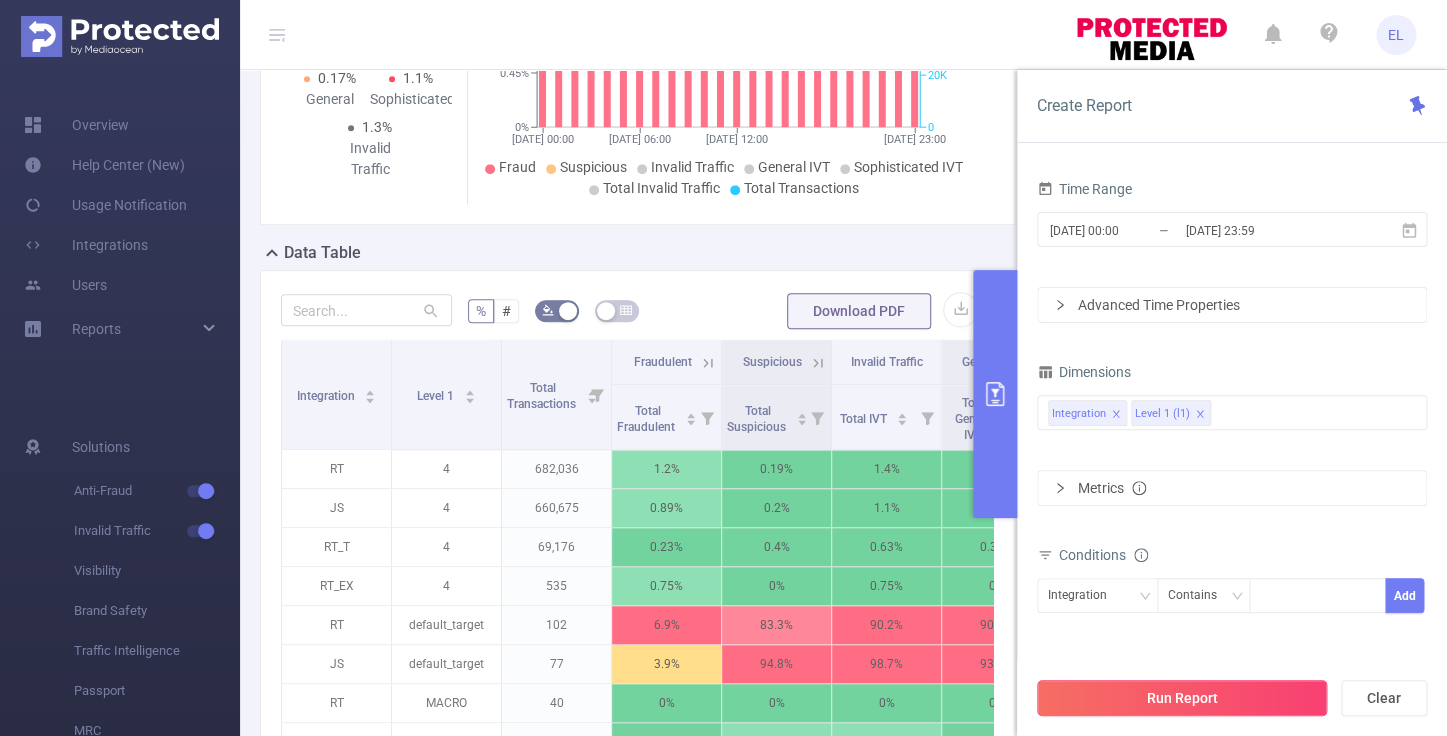 click on "Run Report" at bounding box center [1182, 698] 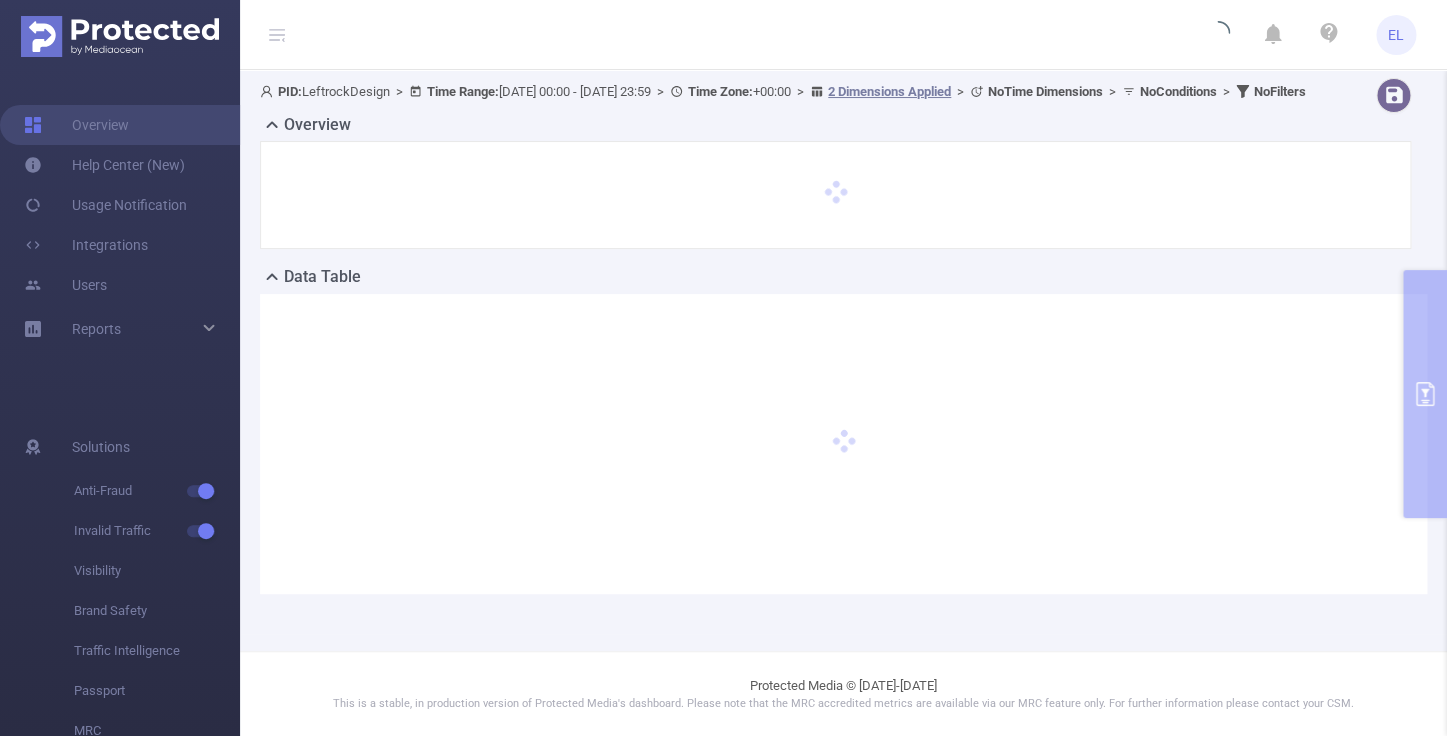 scroll, scrollTop: 1, scrollLeft: 0, axis: vertical 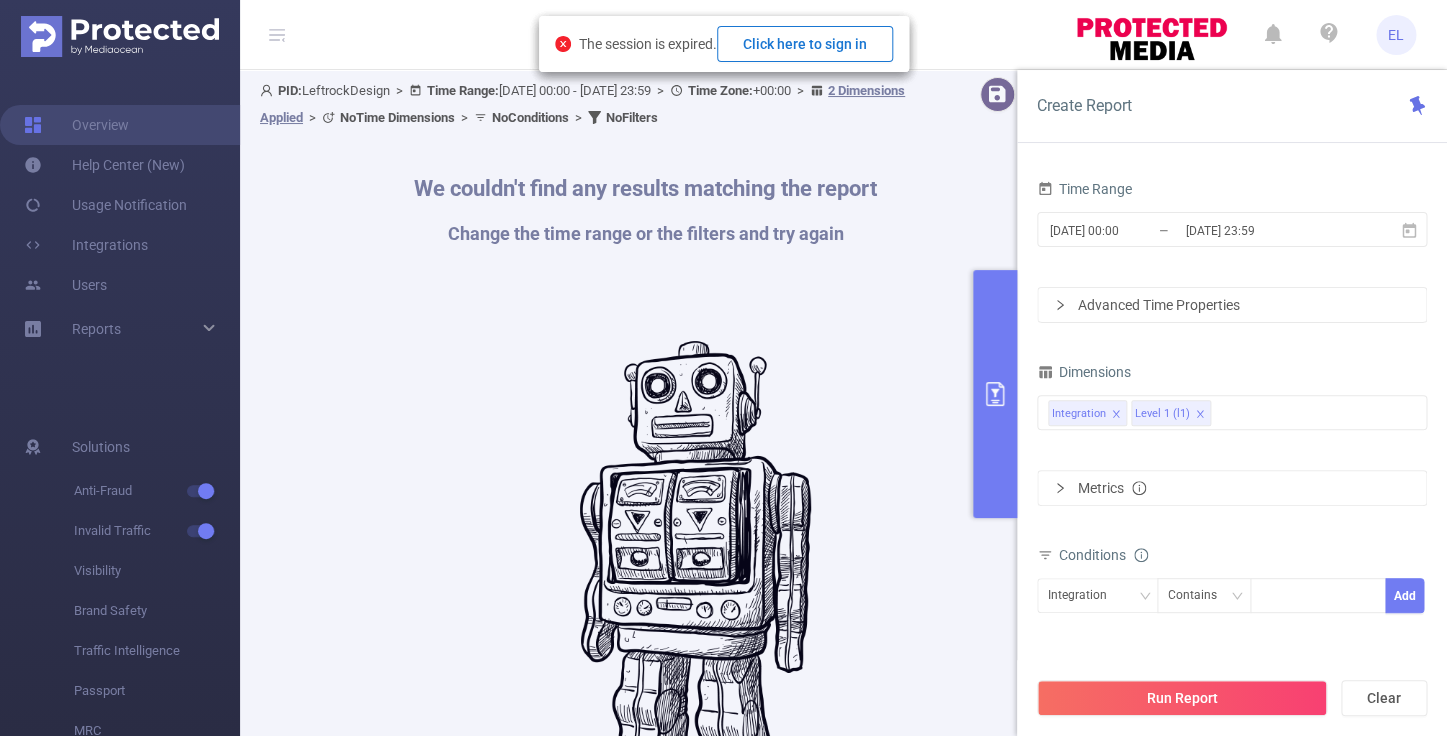 click on "Click here to sign in" at bounding box center [805, 44] 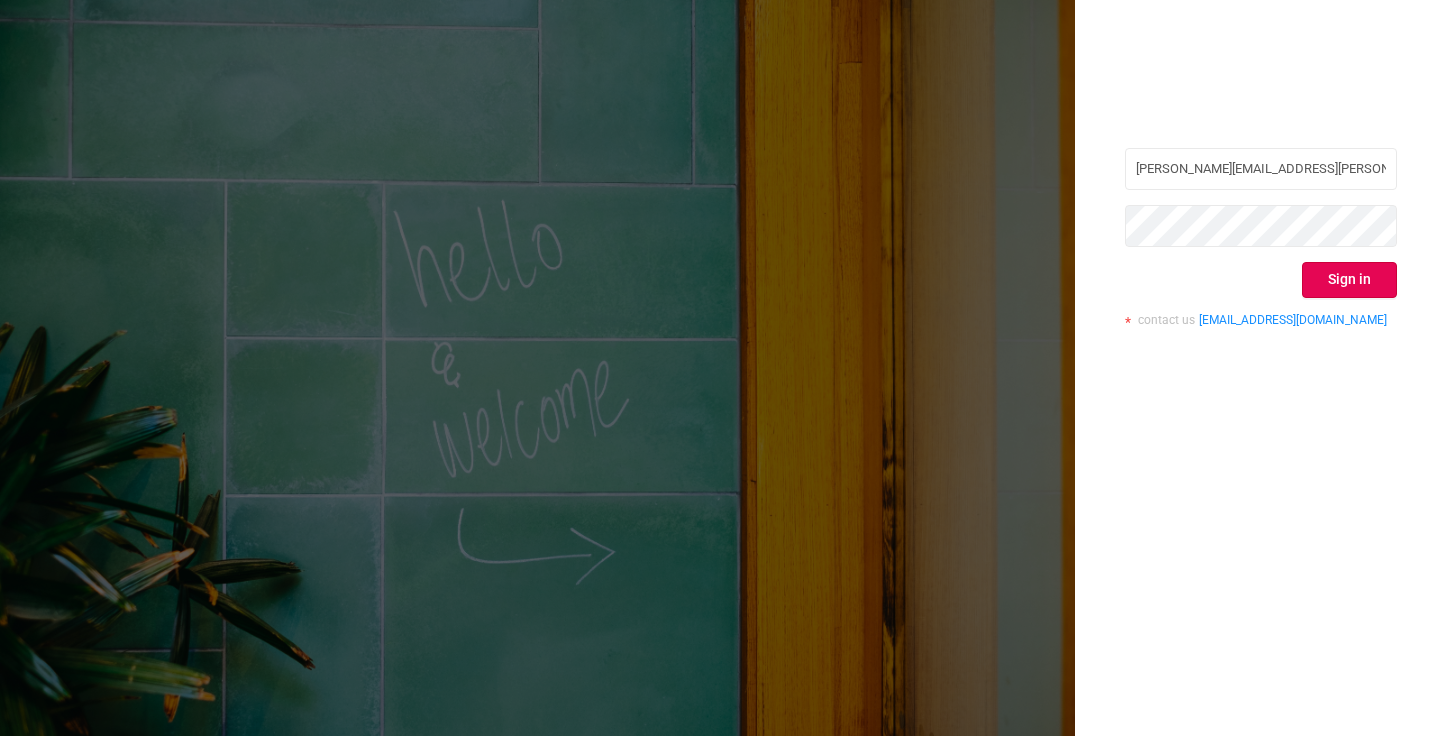 scroll, scrollTop: 0, scrollLeft: 0, axis: both 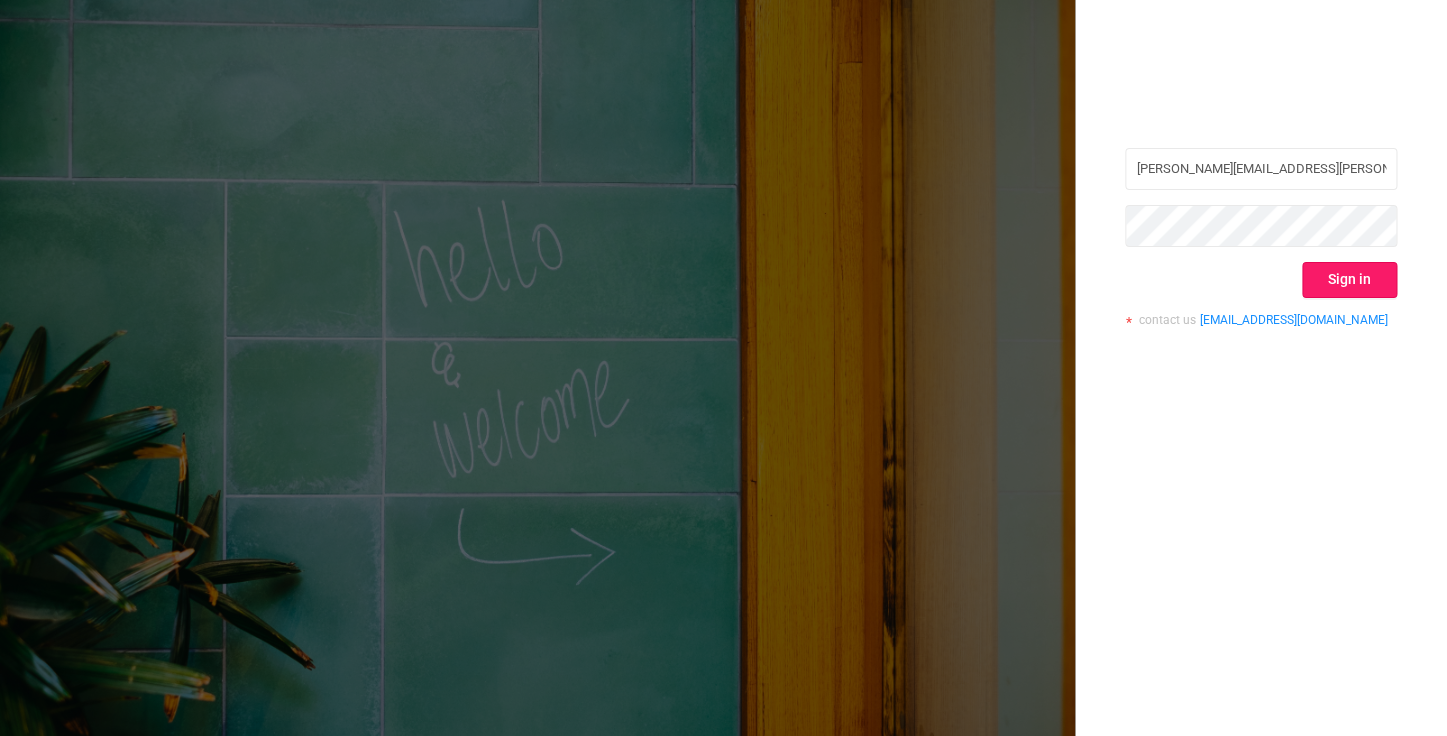 click on "Sign in" at bounding box center [1349, 280] 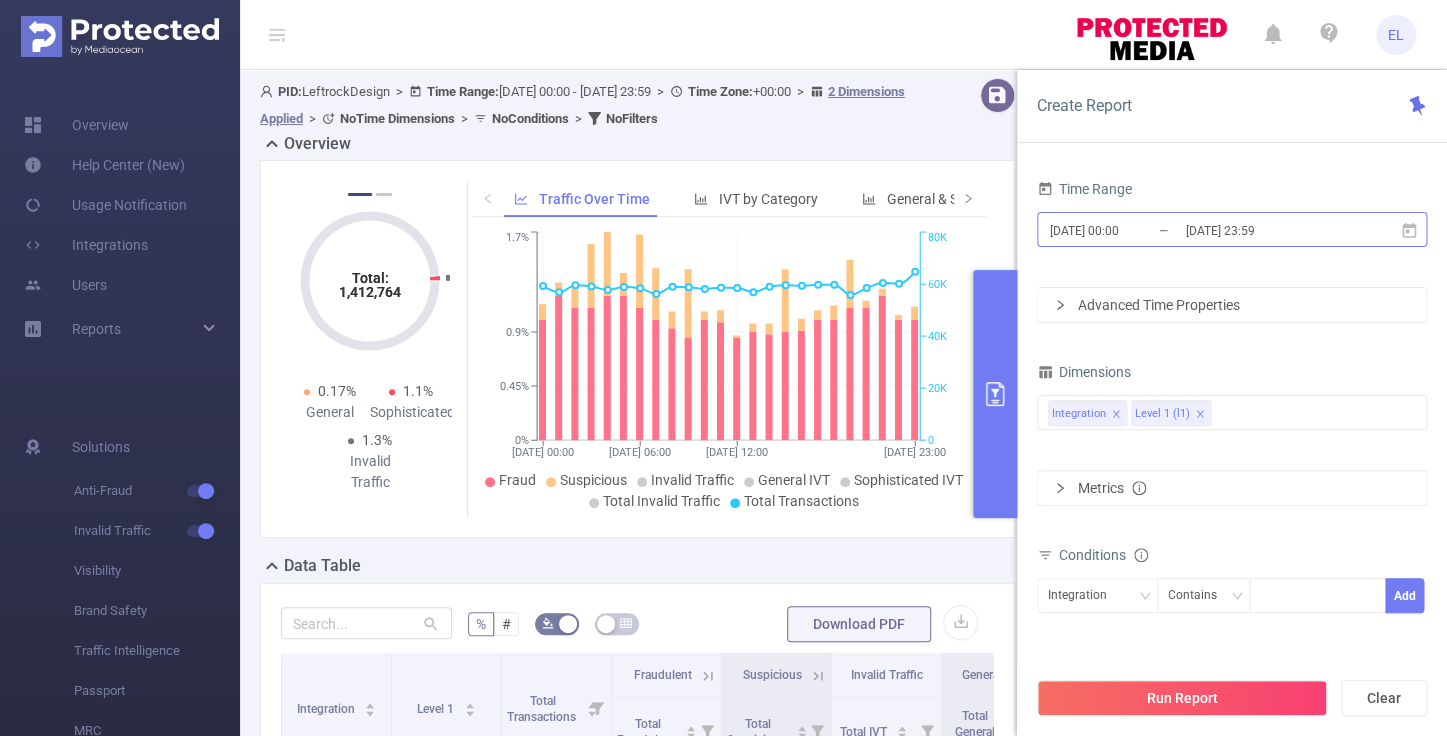 click on "[DATE] 23:59" at bounding box center [1264, 230] 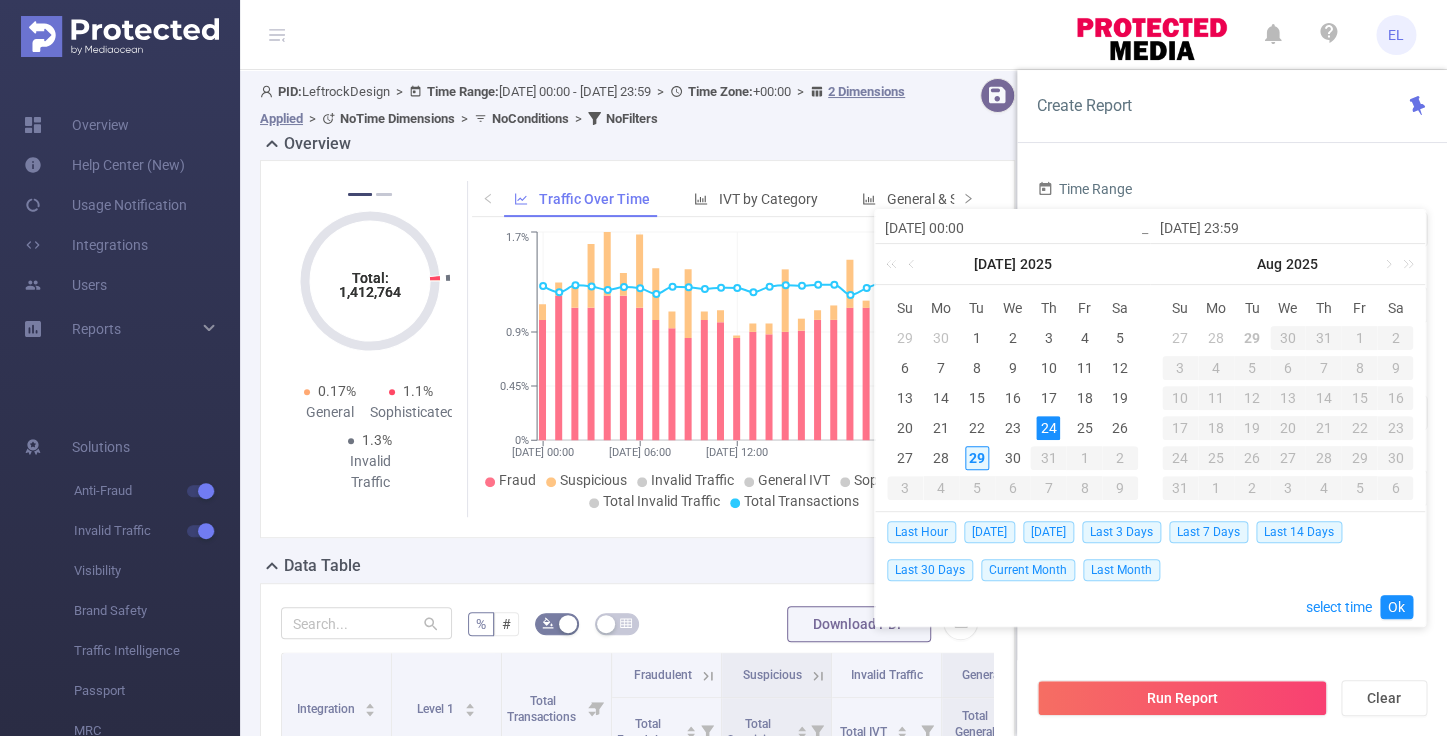 click on "29" at bounding box center [977, 458] 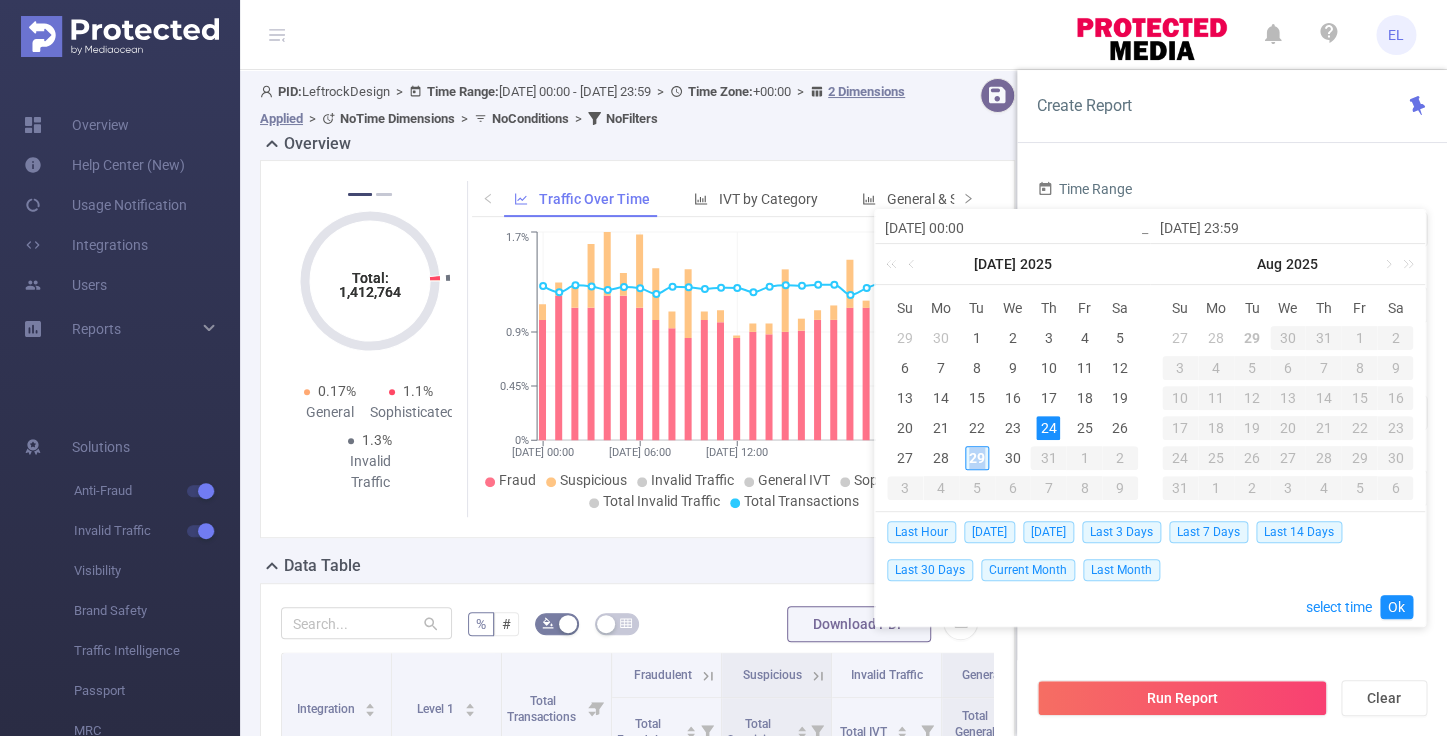 click on "29" at bounding box center (977, 458) 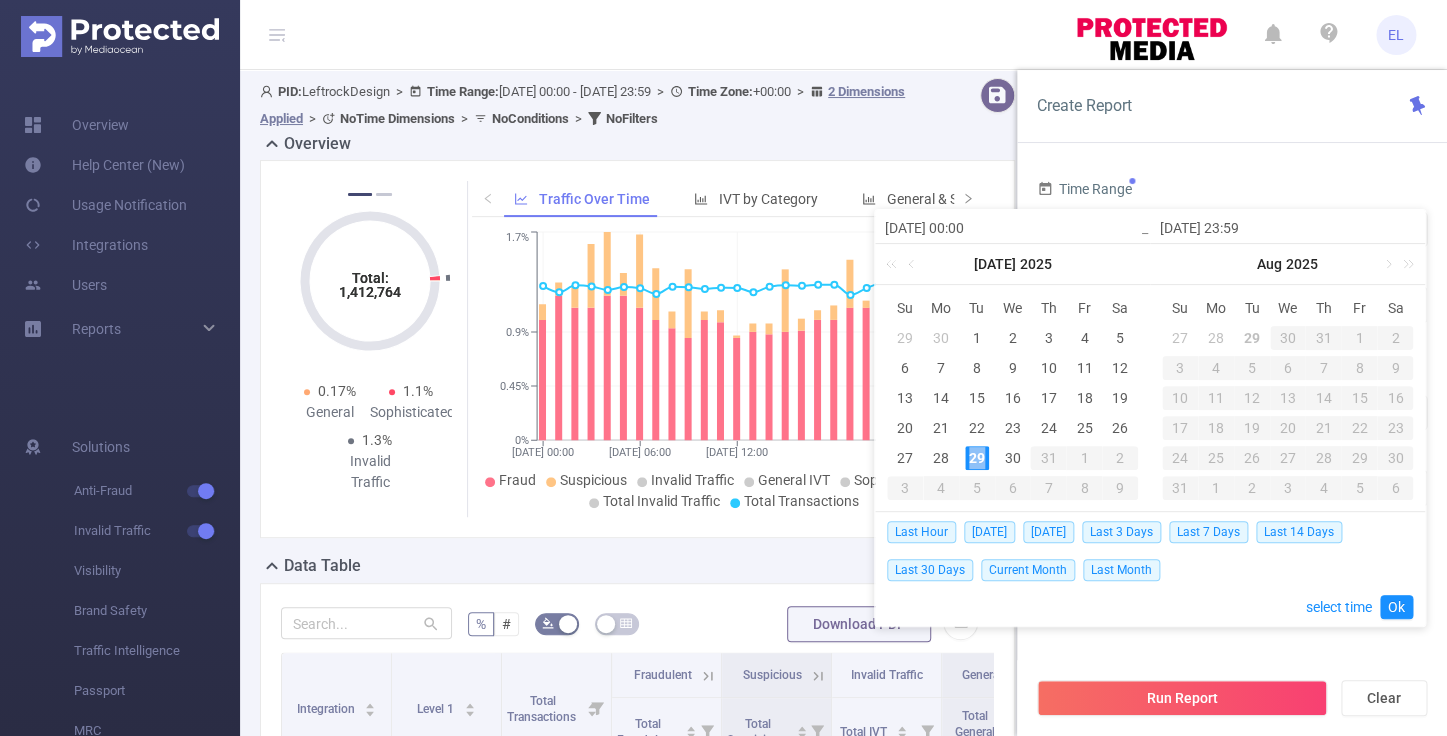 type on "2025-07-29 00:00" 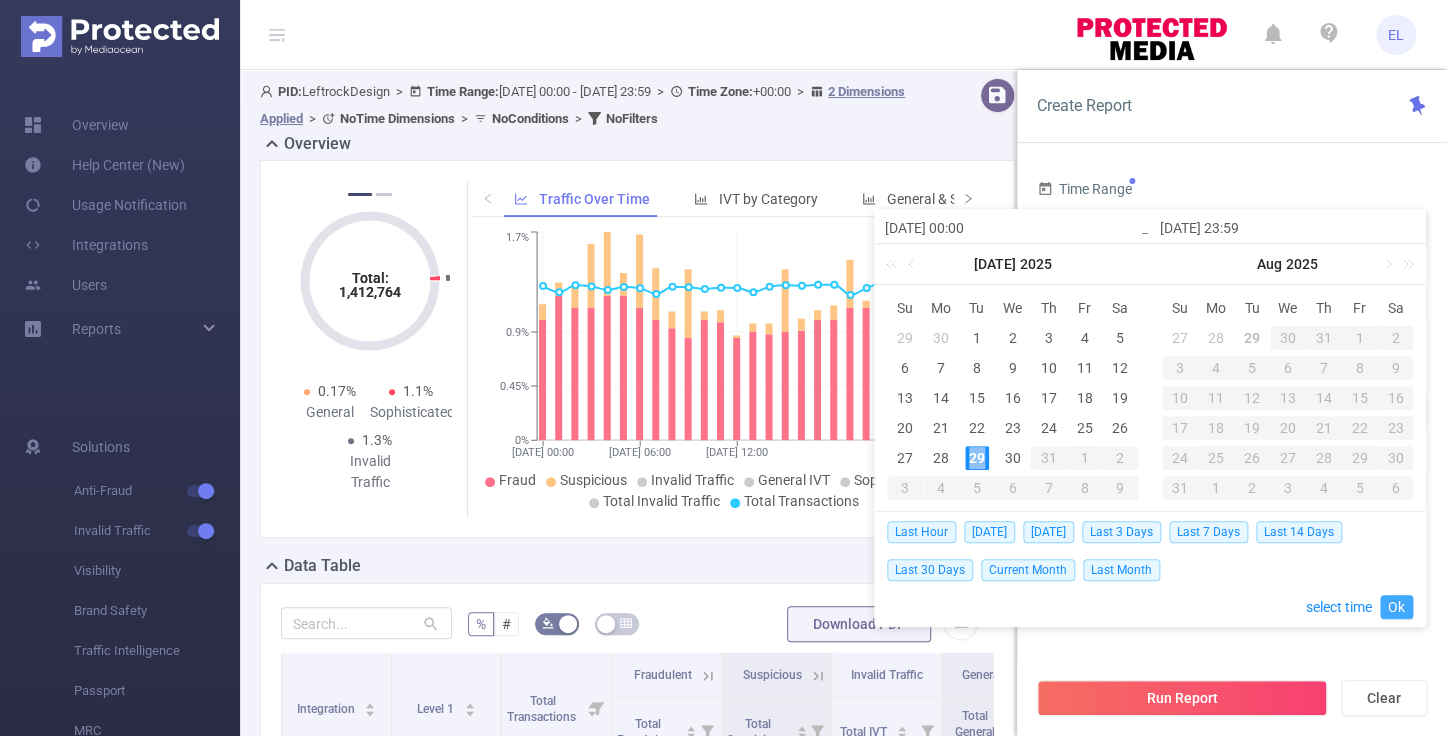 click on "Ok" at bounding box center [1396, 607] 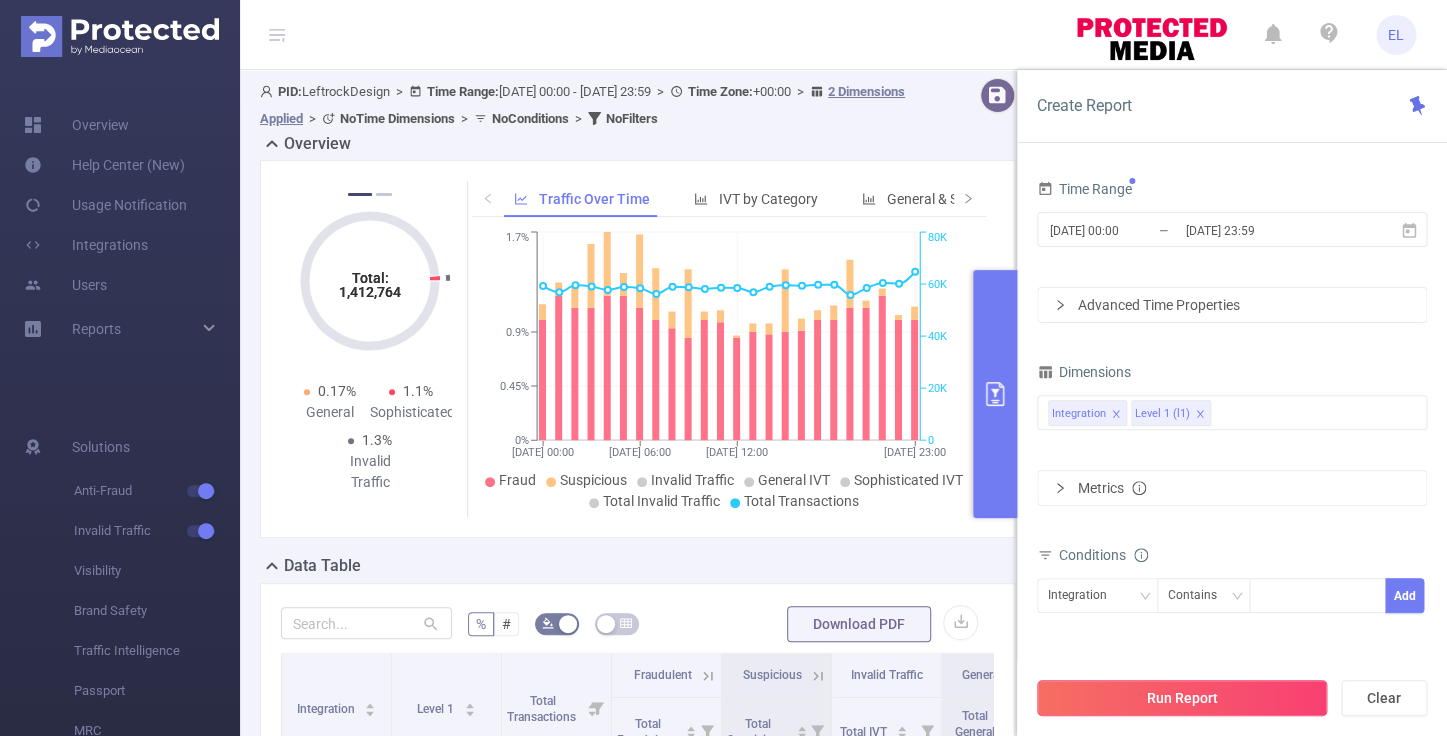 click on "Run Report" at bounding box center [1182, 698] 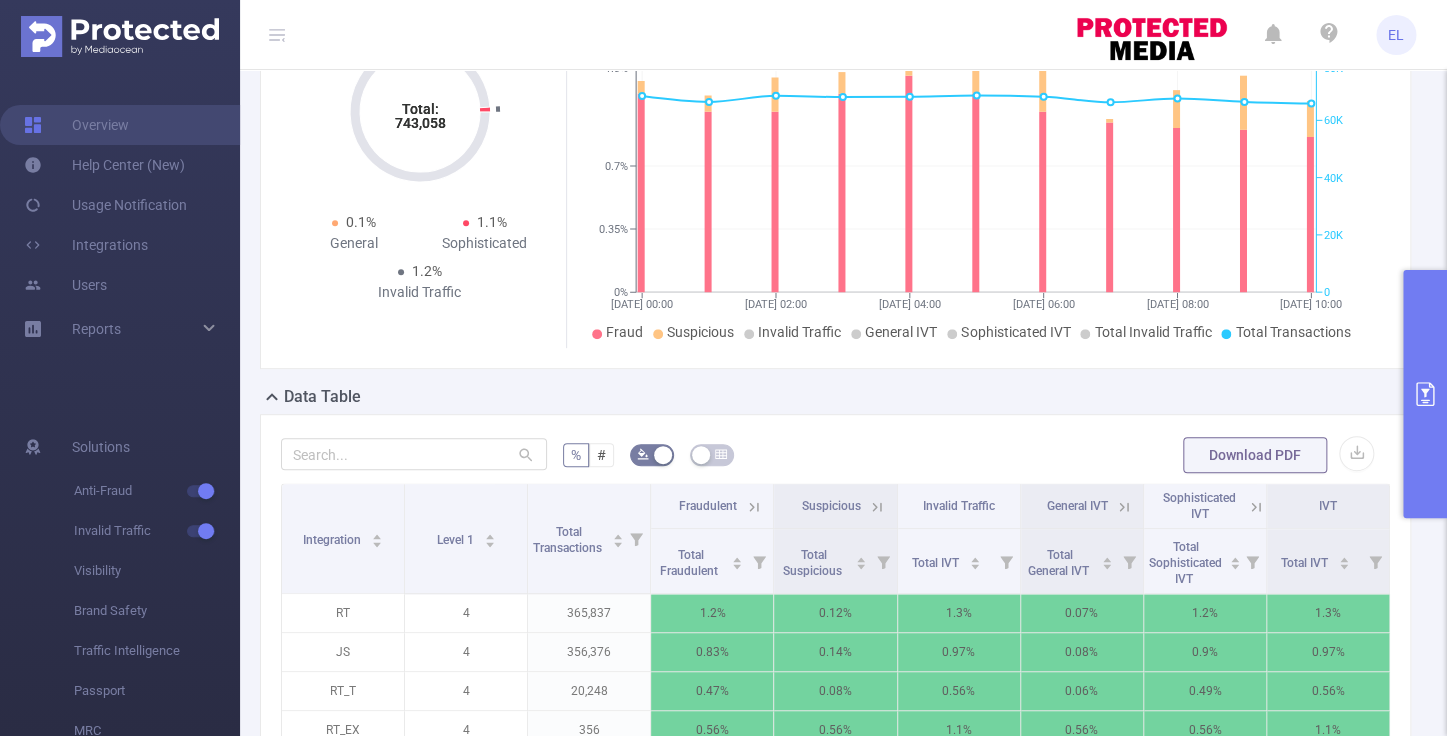 scroll, scrollTop: 277, scrollLeft: 0, axis: vertical 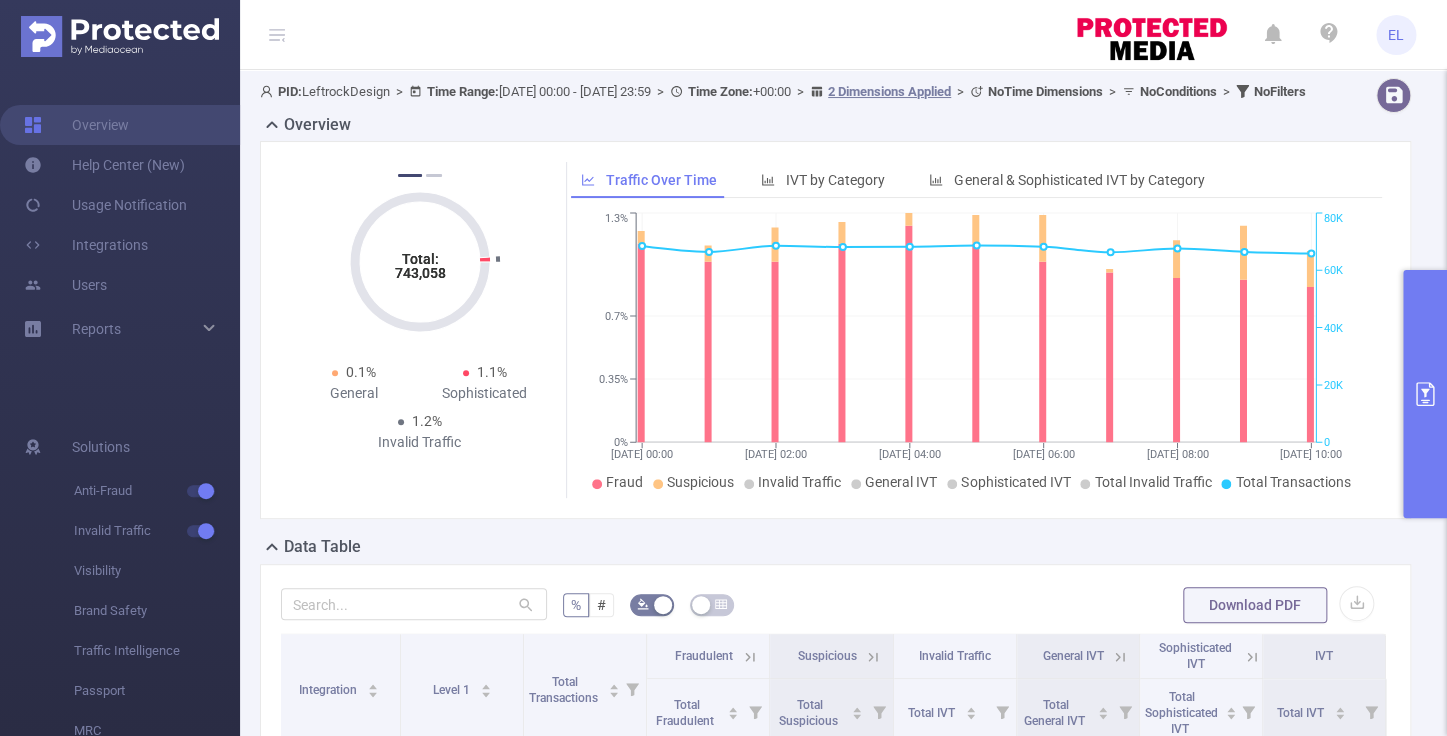 click at bounding box center (1425, 394) 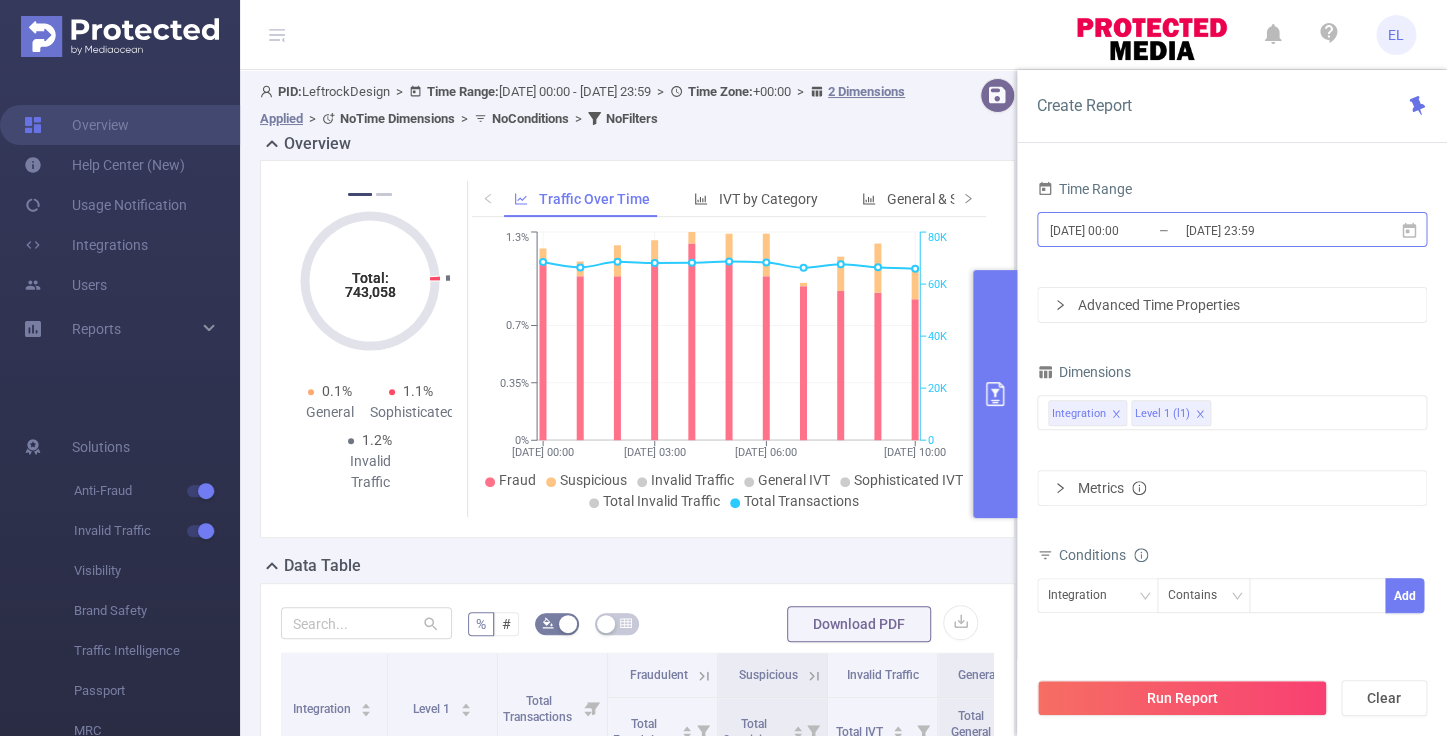 click on "2025-07-29 23:59" at bounding box center (1264, 230) 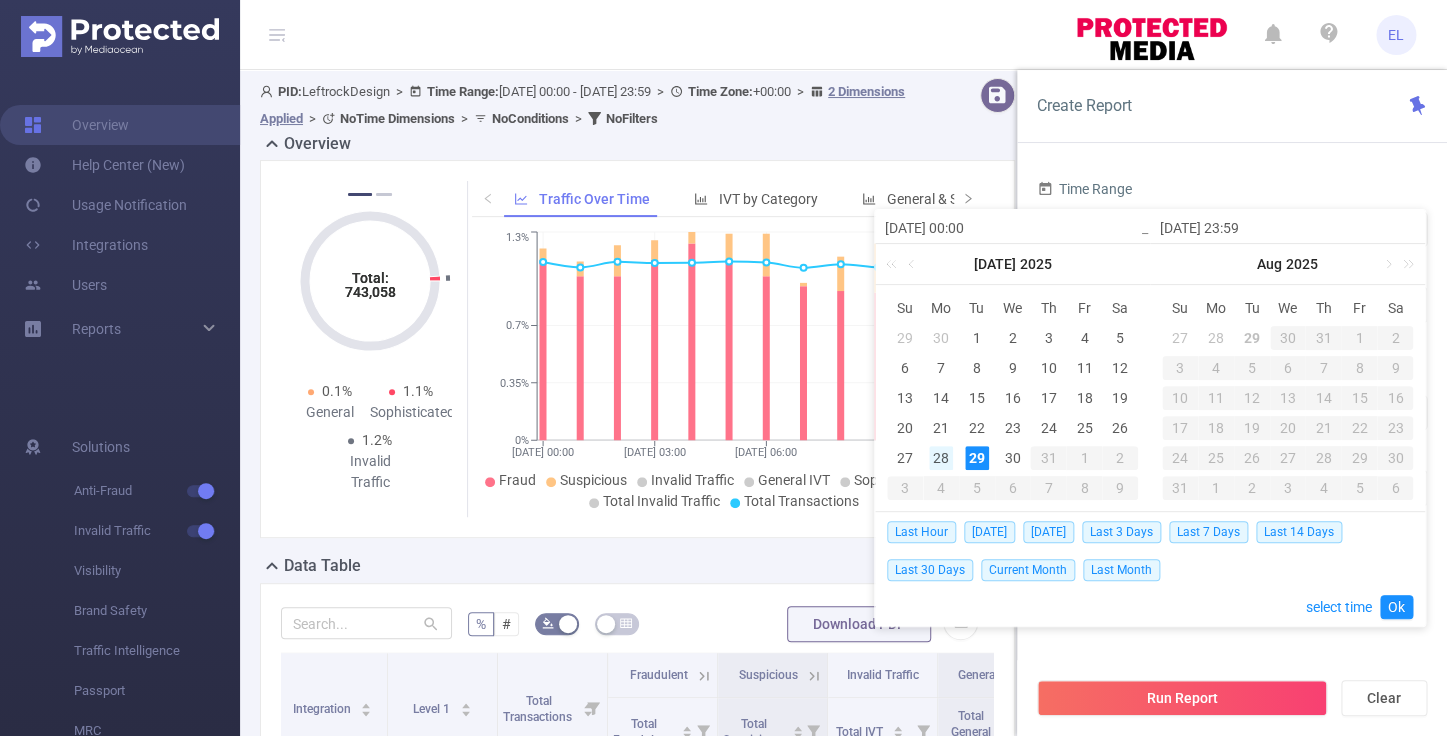 click on "28" at bounding box center [941, 458] 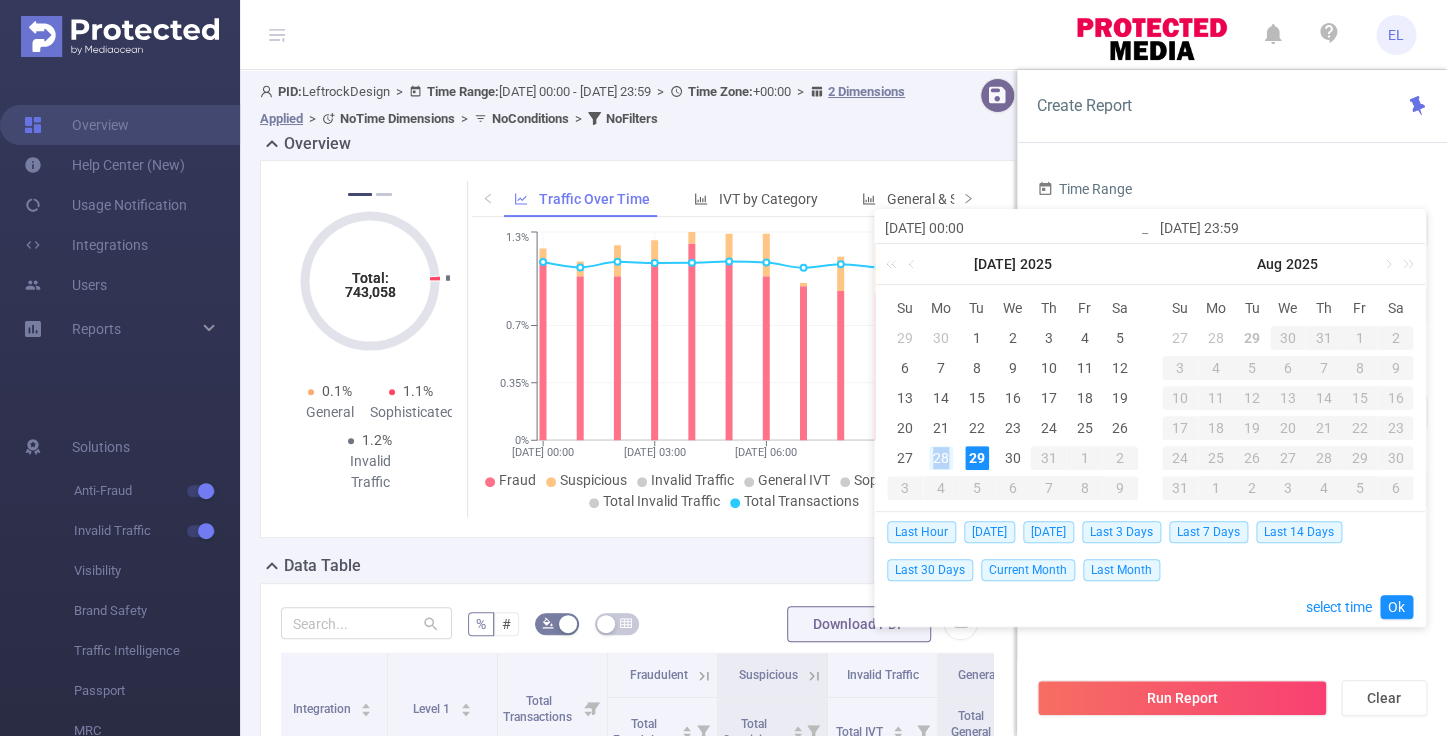 click on "28" at bounding box center [941, 458] 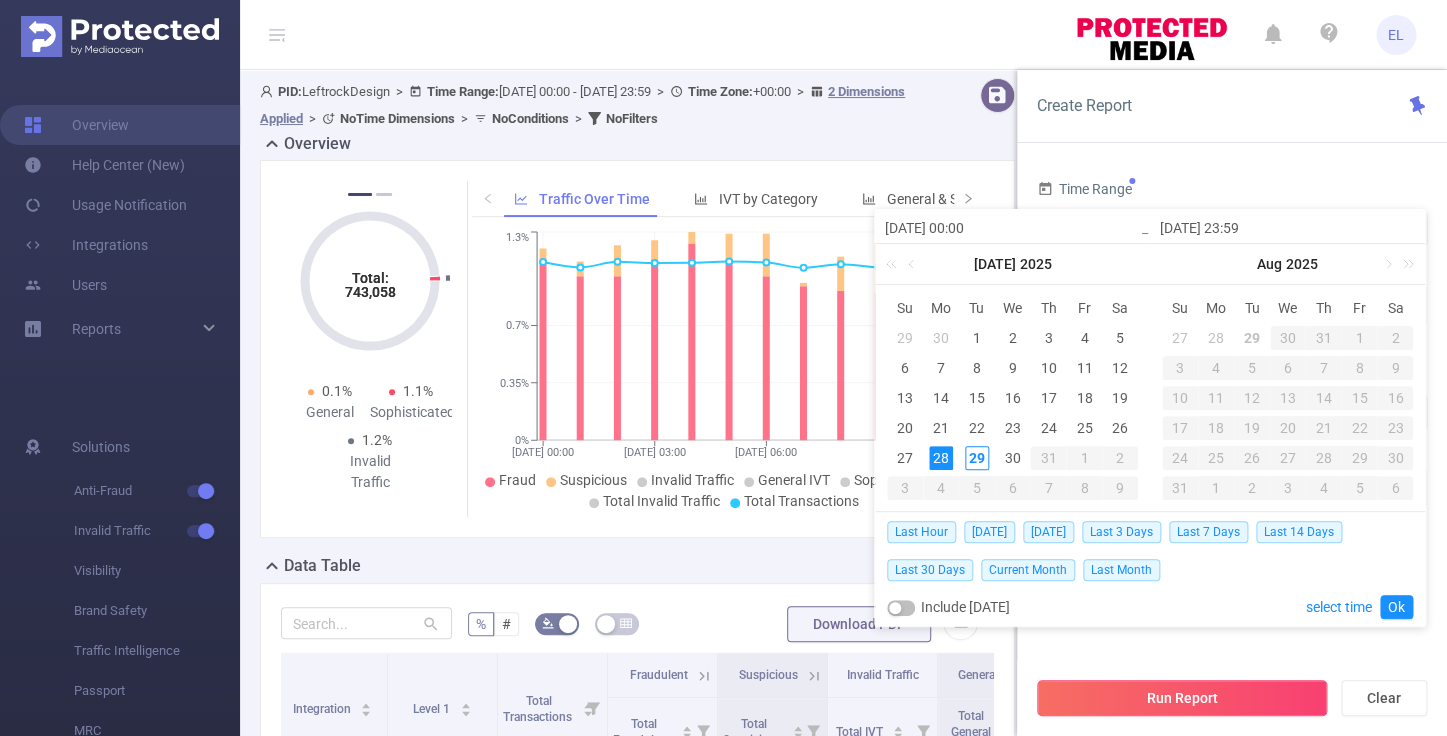 click on "Run Report" at bounding box center (1182, 698) 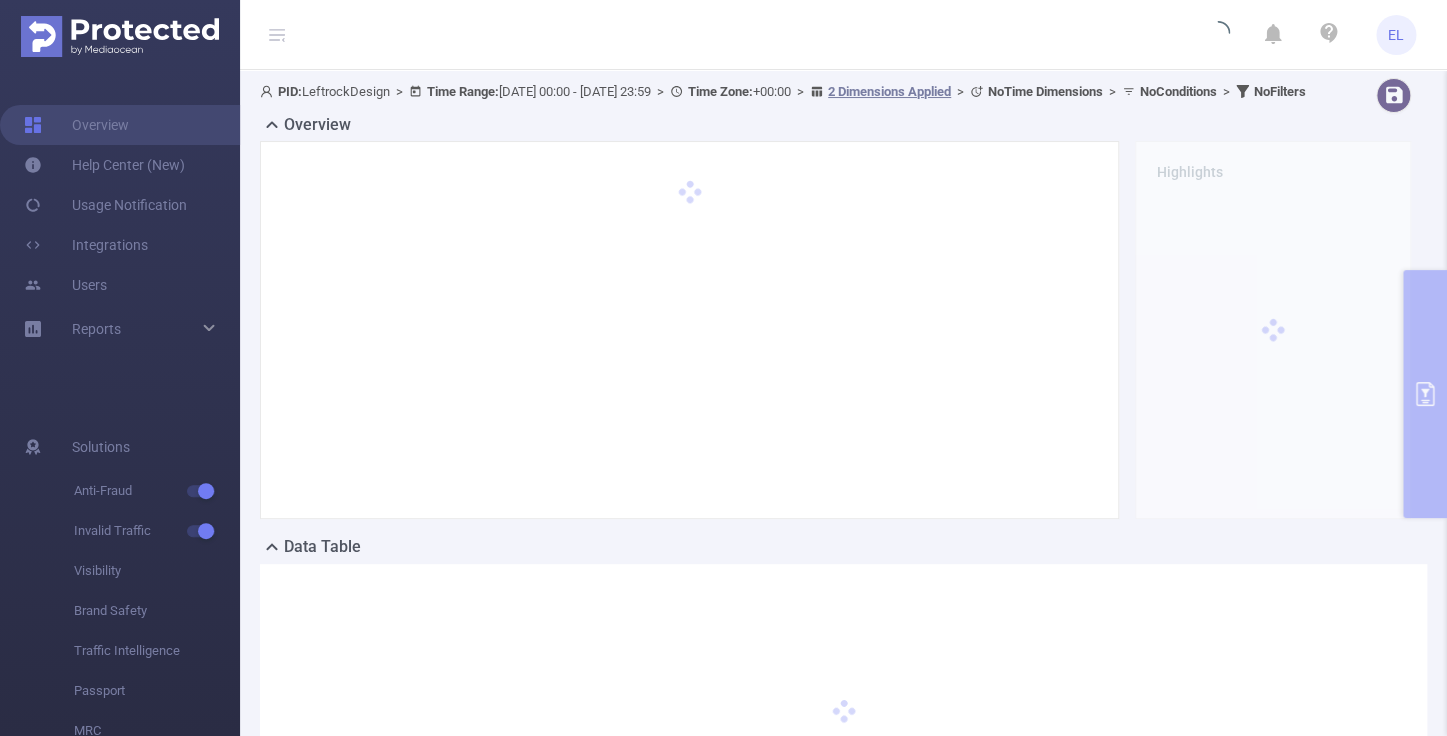 scroll, scrollTop: 271, scrollLeft: 0, axis: vertical 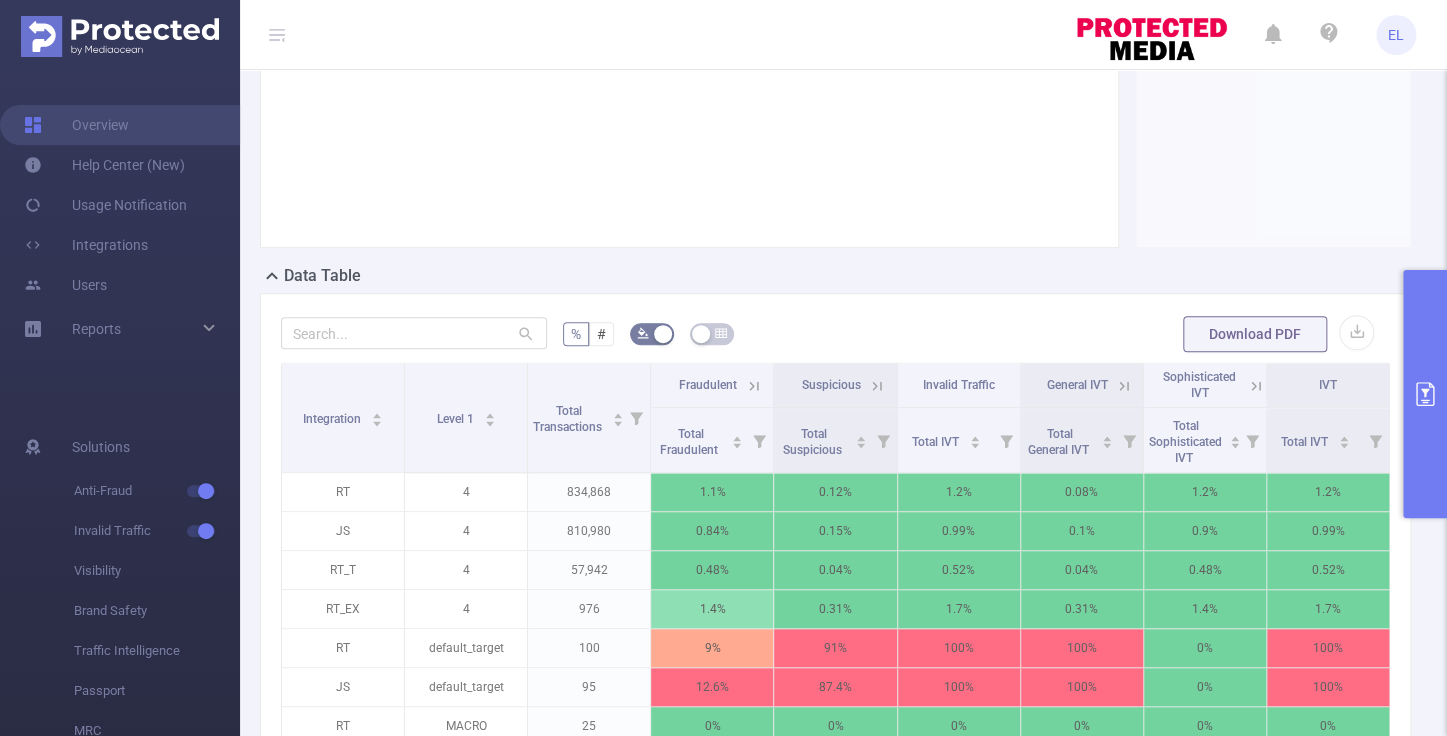 click 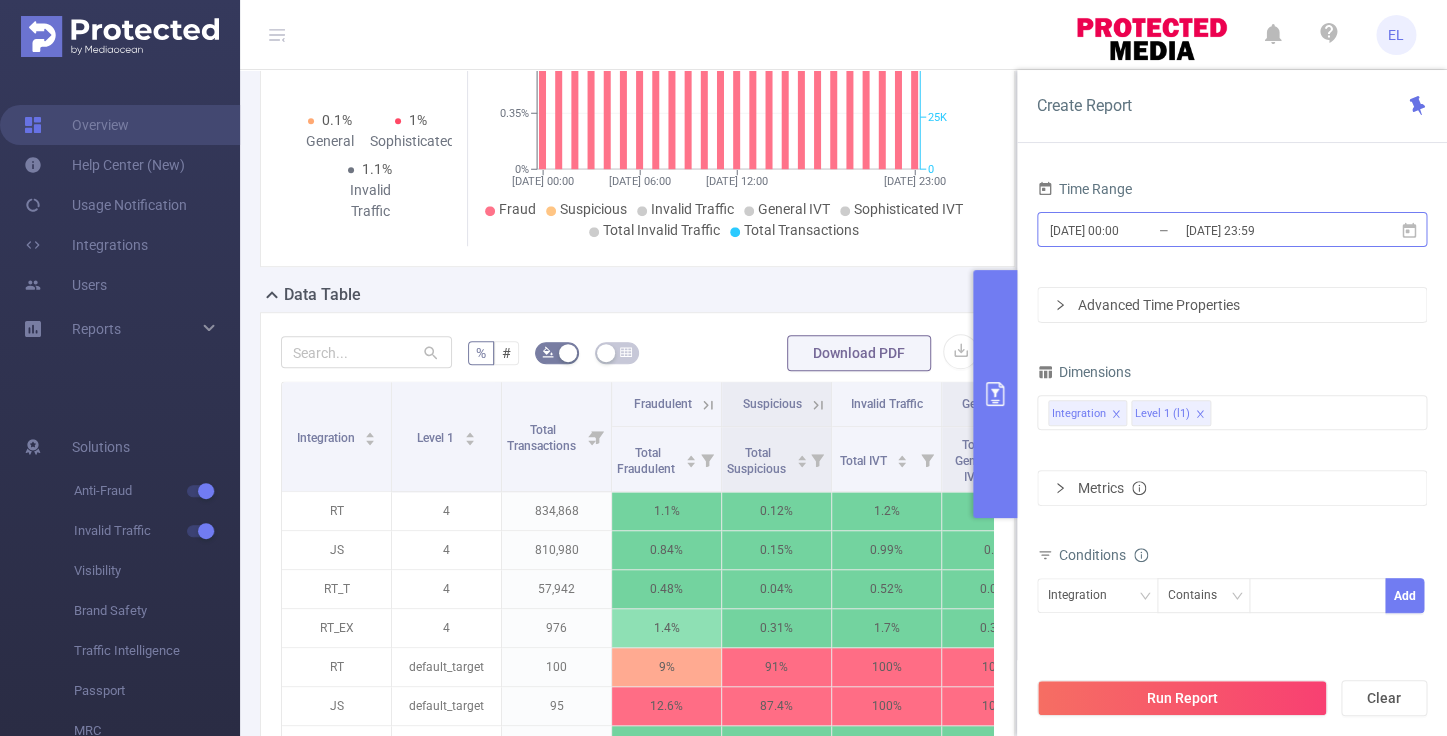 click on "2025-07-28 00:00" at bounding box center (1129, 230) 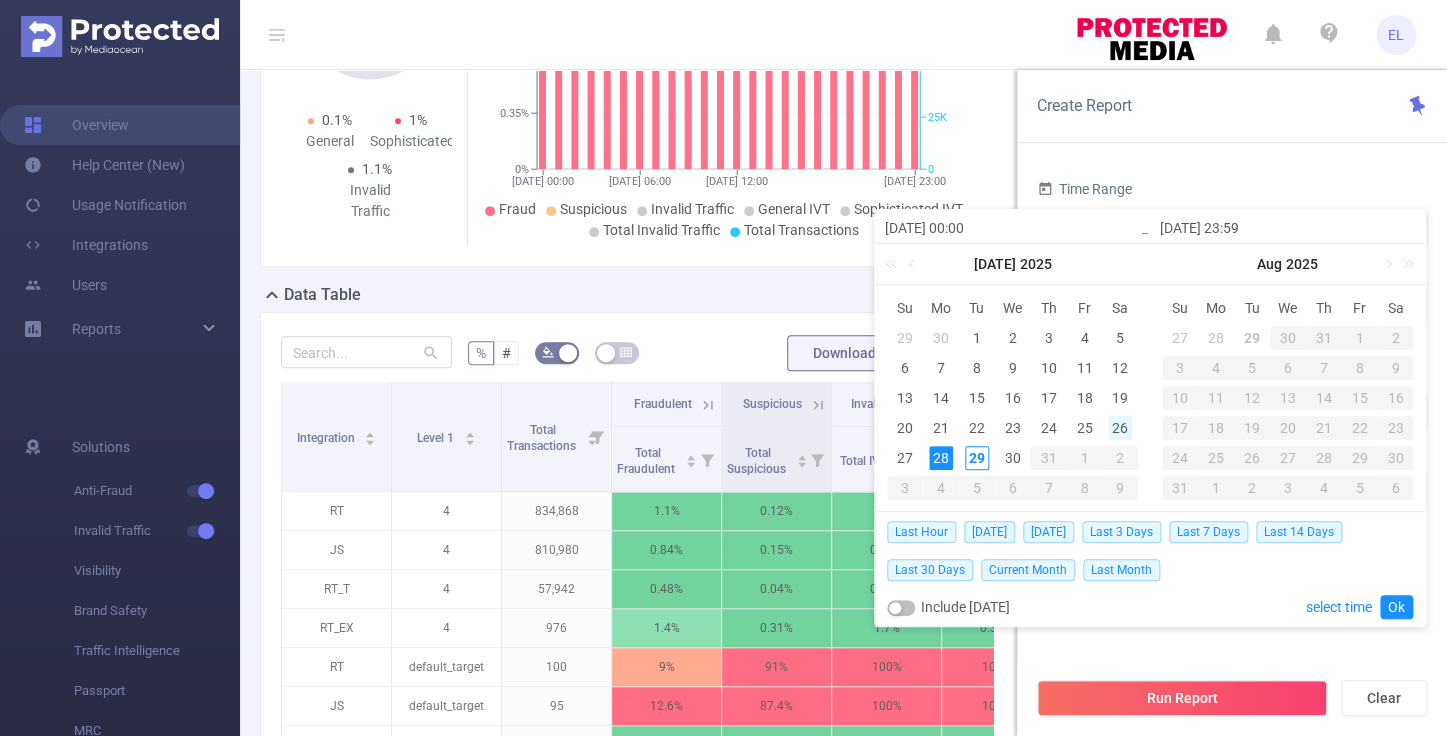 click on "26" at bounding box center [1120, 428] 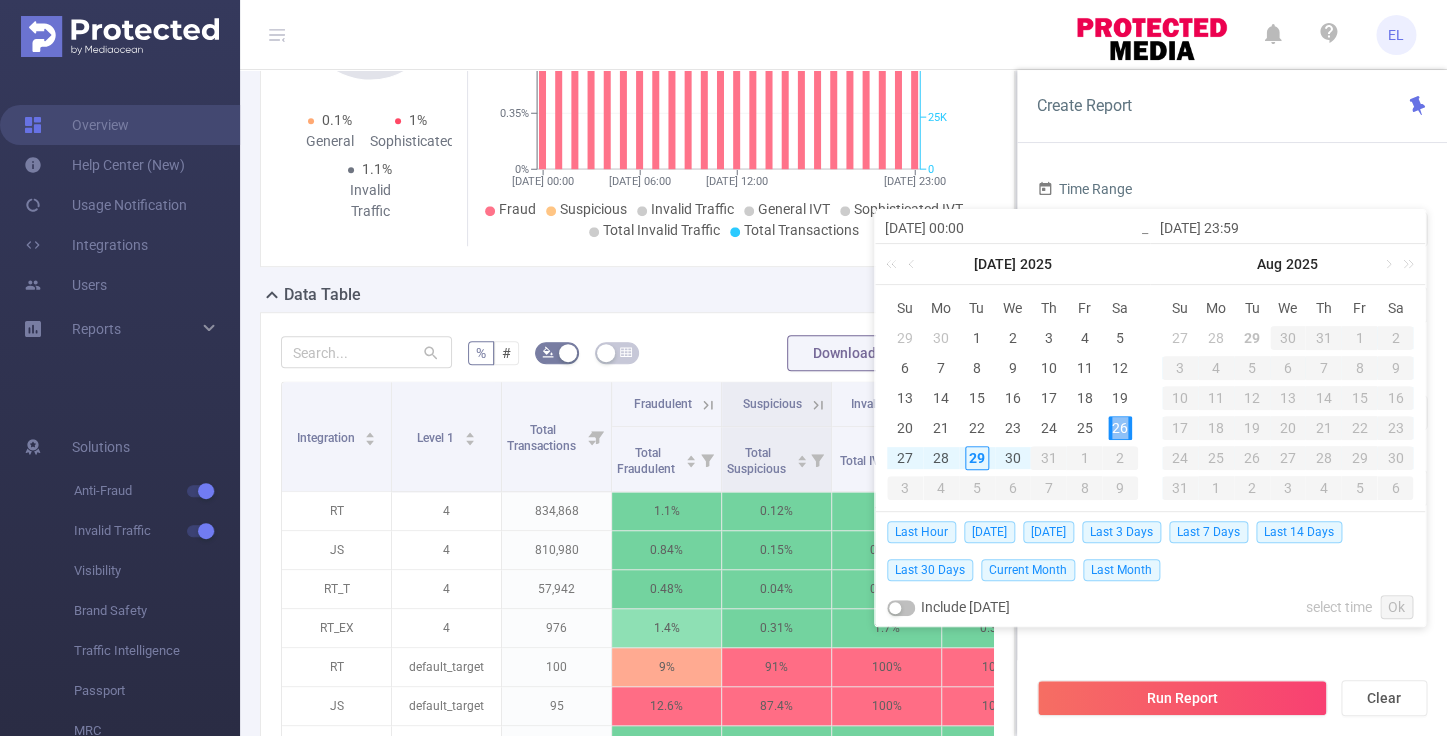 click on "26" at bounding box center (1120, 428) 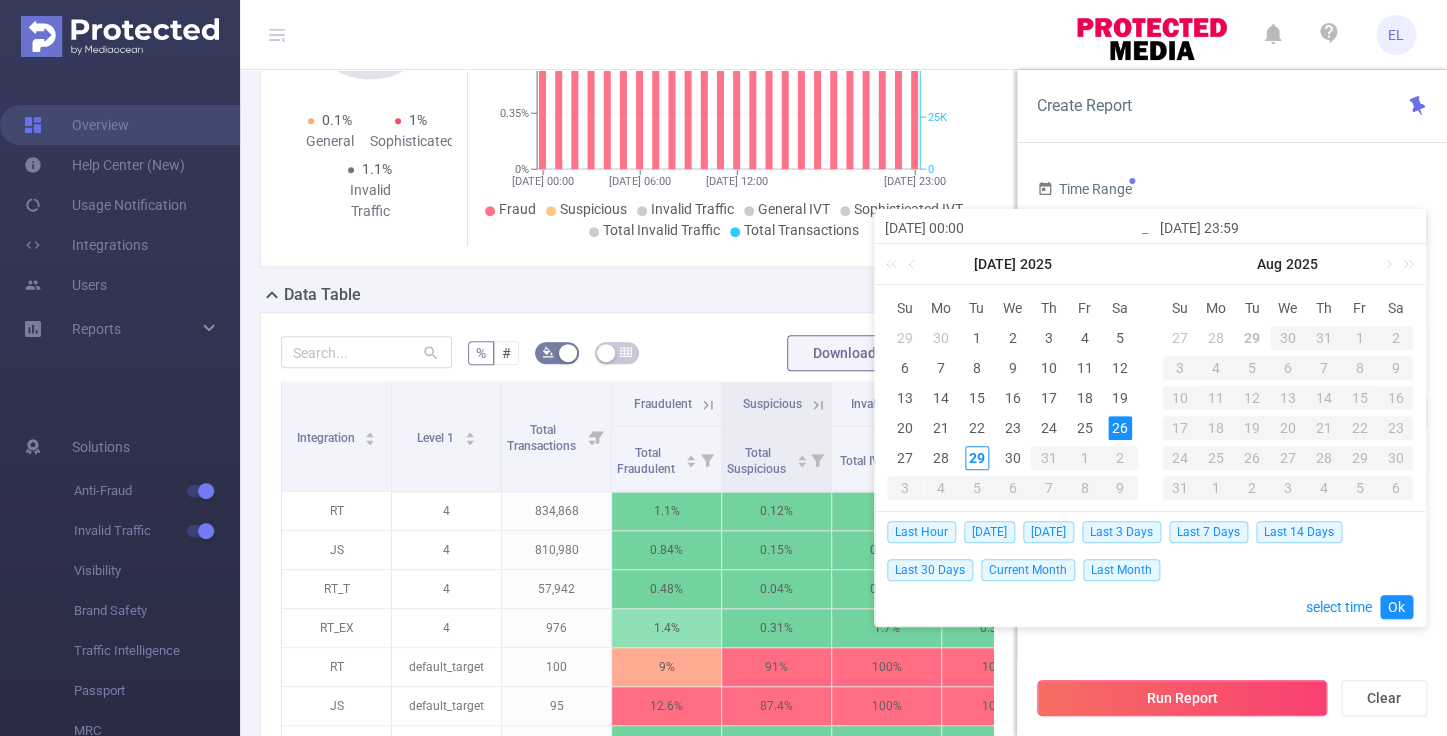 click on "Run Report" at bounding box center [1182, 698] 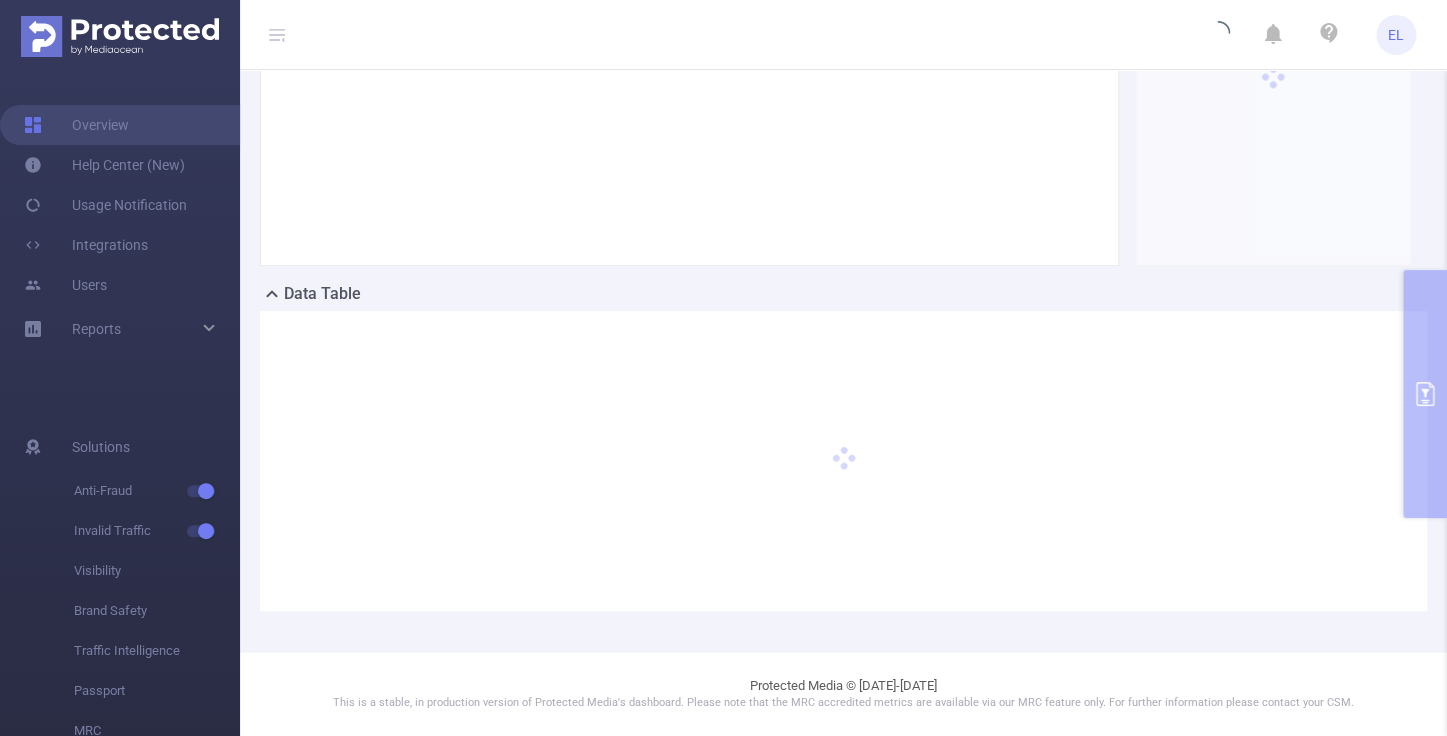 scroll, scrollTop: 0, scrollLeft: 0, axis: both 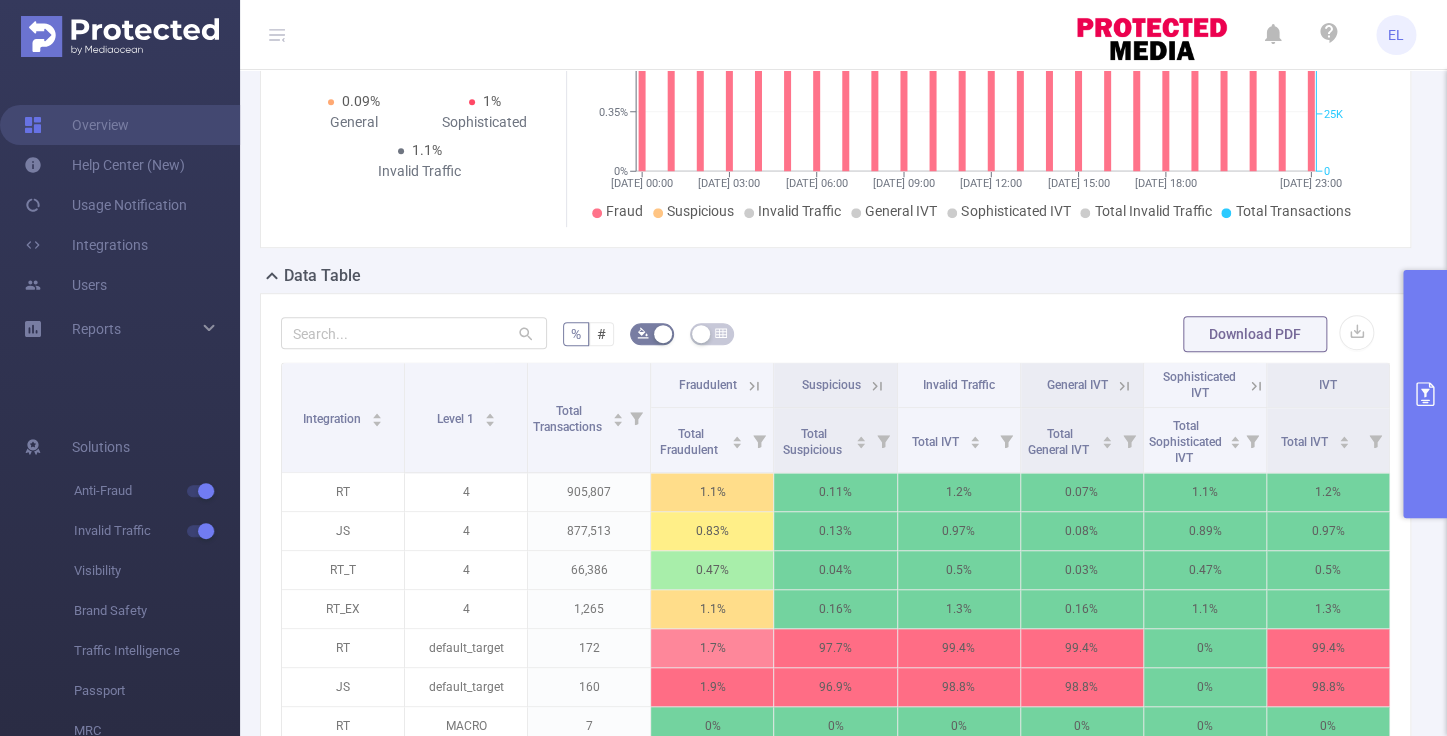click at bounding box center (1425, 394) 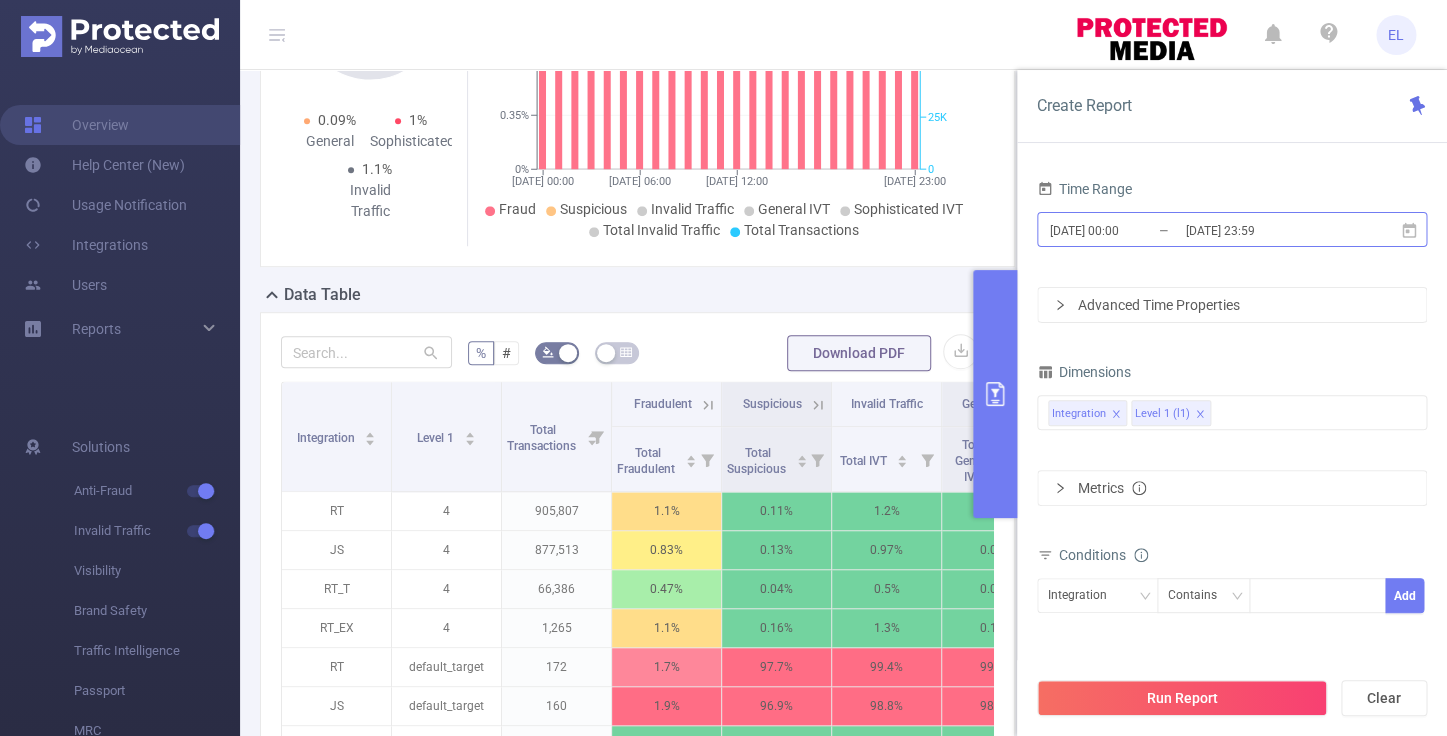 click on "2025-07-26 23:59" at bounding box center (1264, 230) 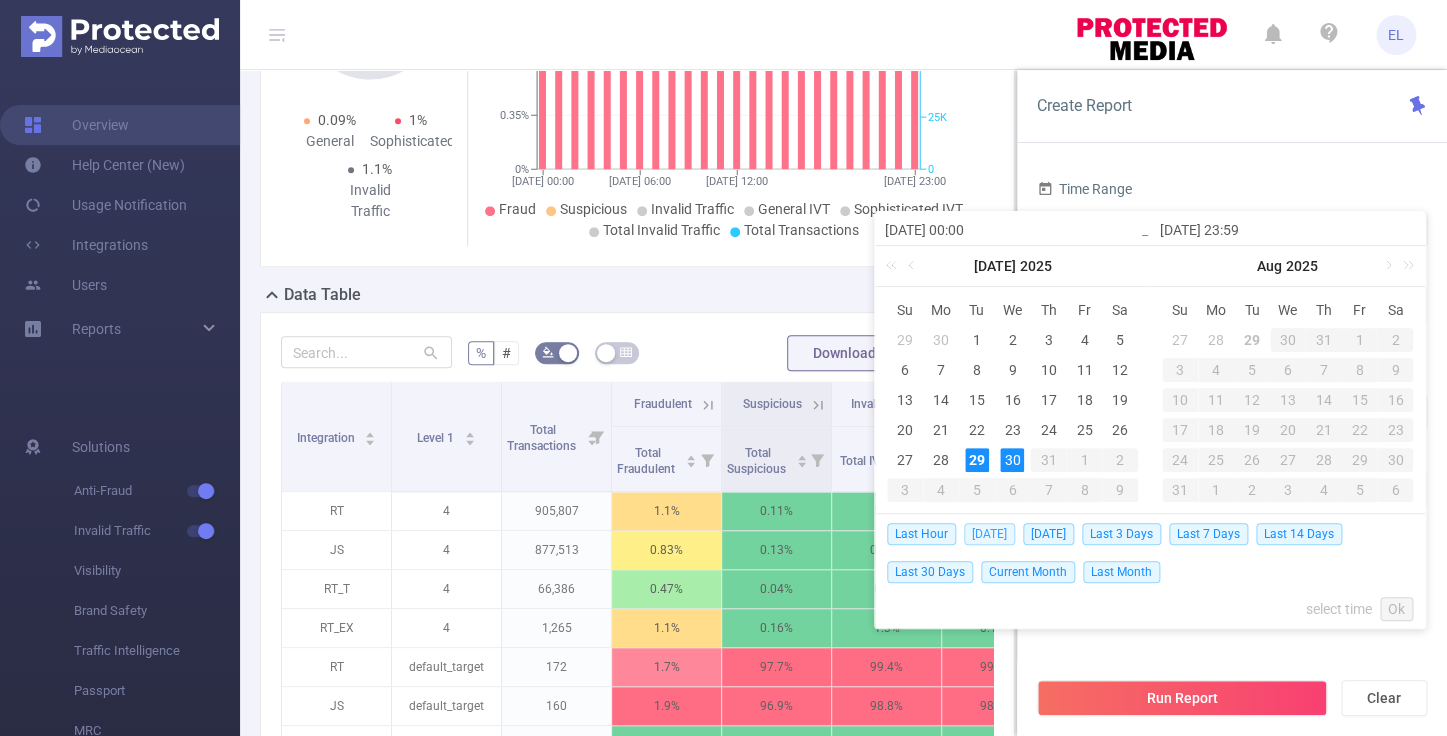 click on "Today" at bounding box center (989, 534) 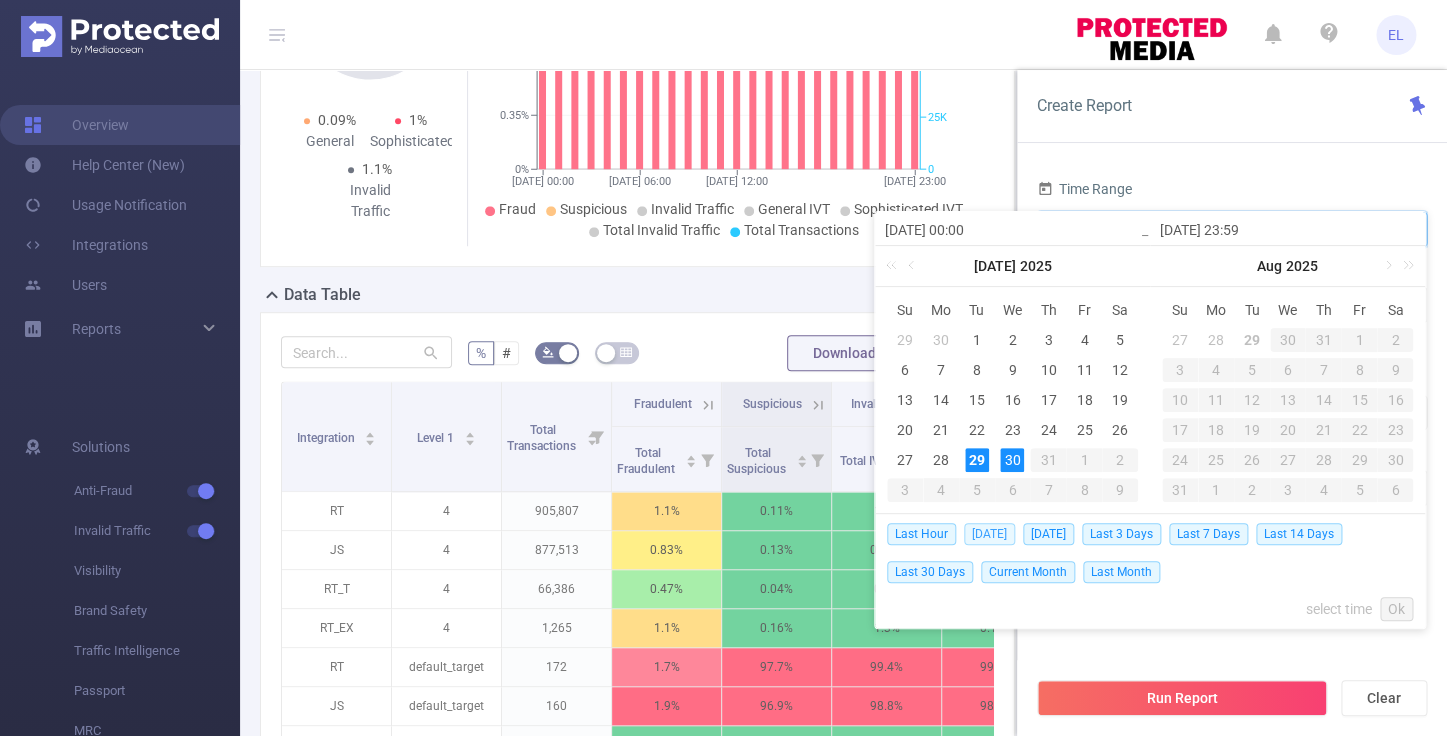 type on "2025-07-29 00:00" 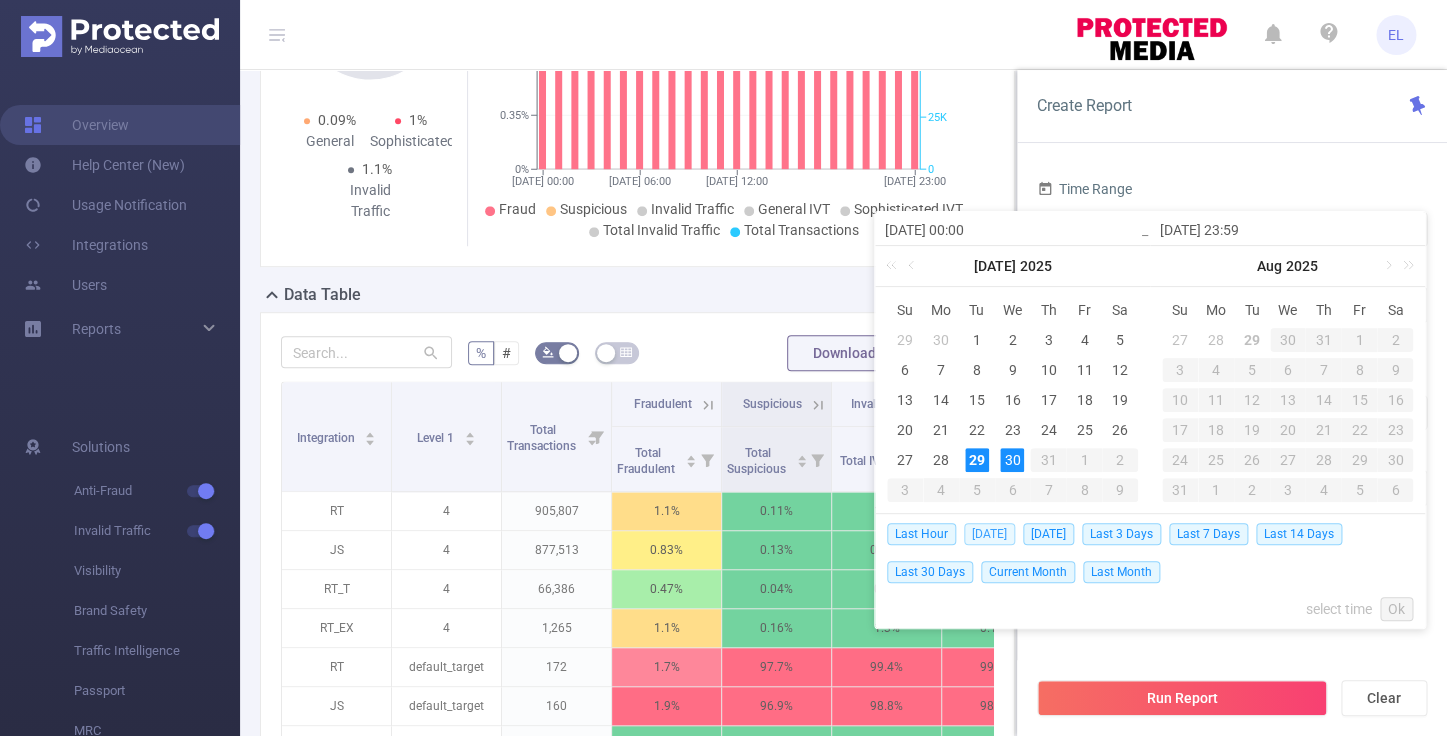 click on "0.08%" at bounding box center [996, 550] 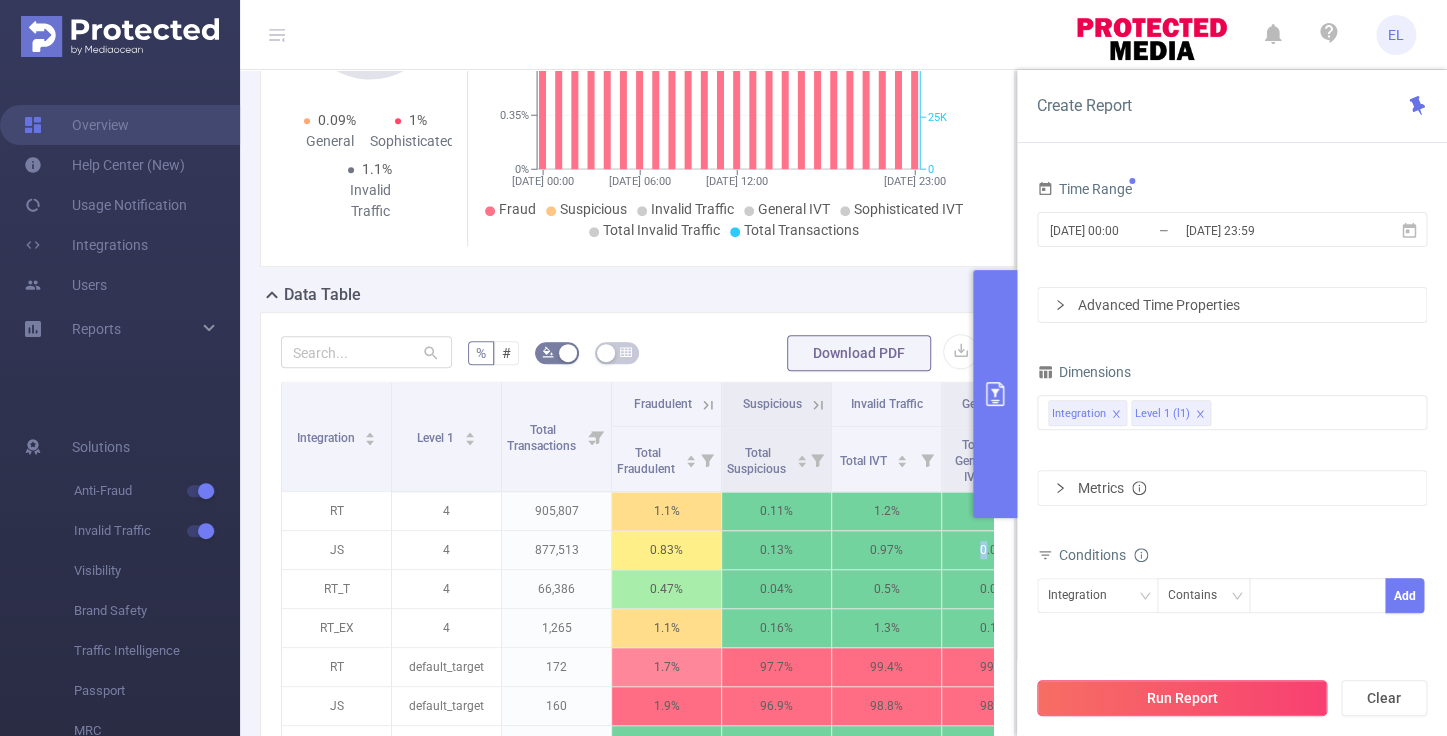 click on "Run Report" at bounding box center [1182, 698] 